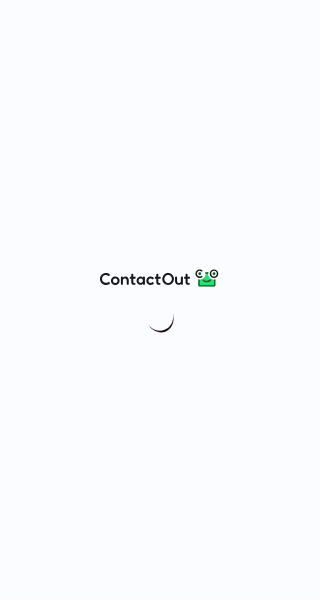 scroll, scrollTop: 0, scrollLeft: 0, axis: both 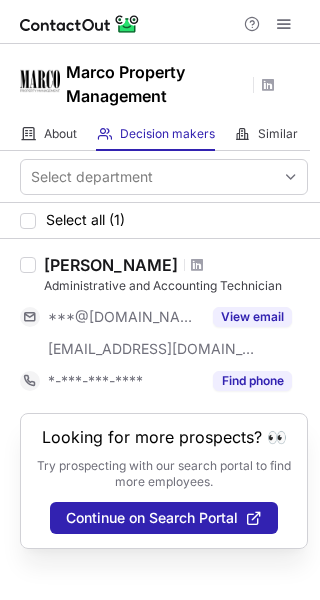 click on "[PERSON_NAME]" at bounding box center (111, 265) 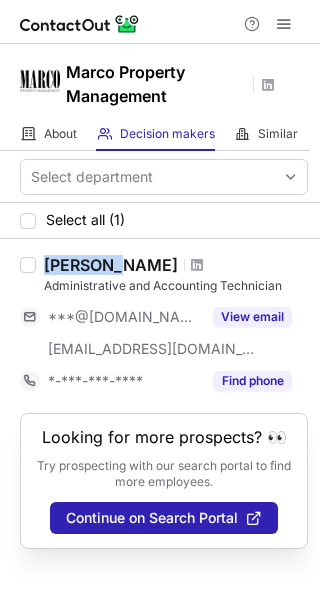 click on "Shaista Fathima" at bounding box center (111, 265) 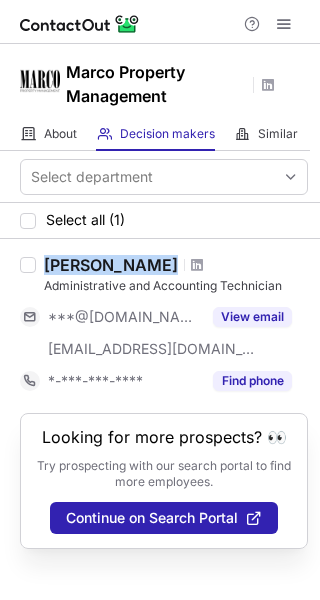 click on "Shaista Fathima" at bounding box center (111, 265) 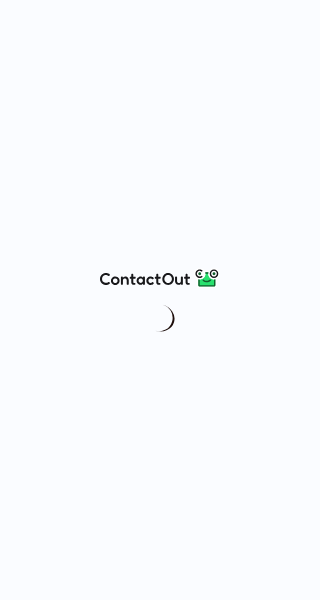 scroll, scrollTop: 0, scrollLeft: 0, axis: both 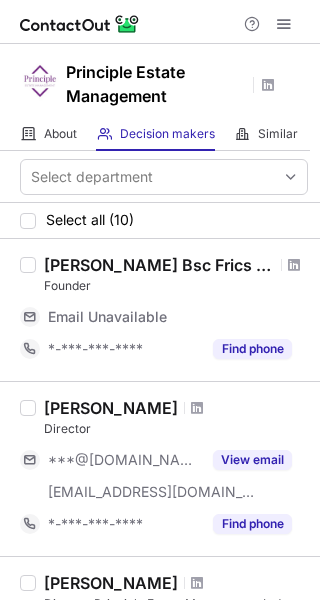 click on "Brett Williams Bsc  Frics Ftpi" at bounding box center [159, 265] 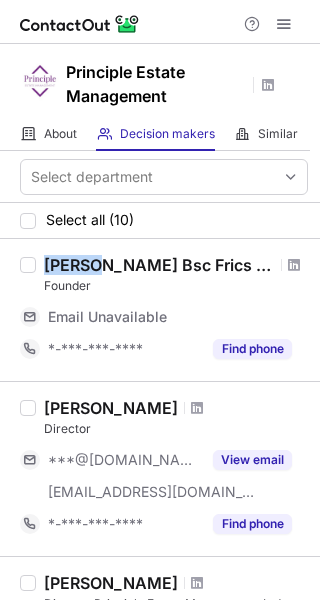 click on "Brett Williams Bsc  Frics Ftpi" at bounding box center [159, 265] 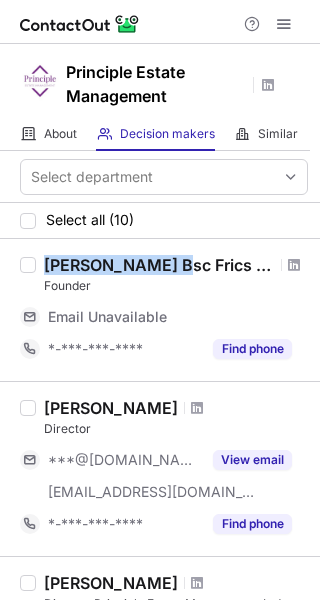 copy on "Brett Williams" 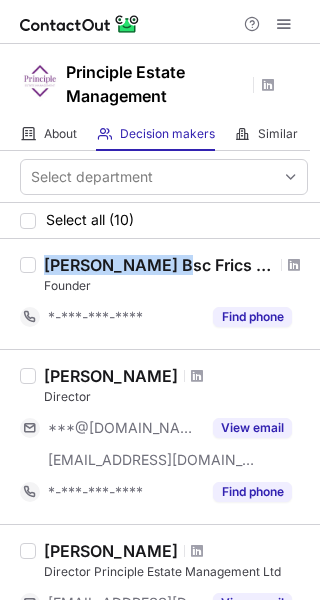 copy on "Brett Williams" 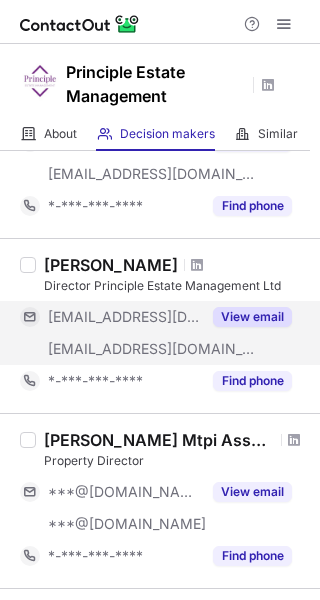 scroll, scrollTop: 300, scrollLeft: 0, axis: vertical 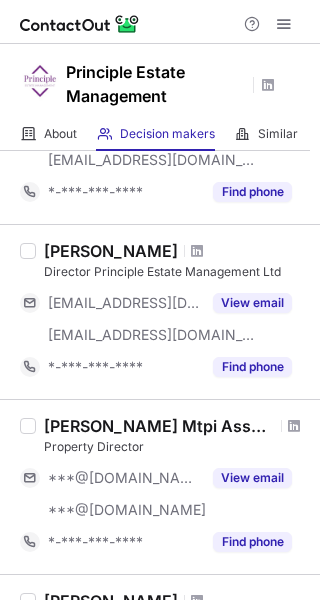 click on "Stephen Richards" at bounding box center (111, 251) 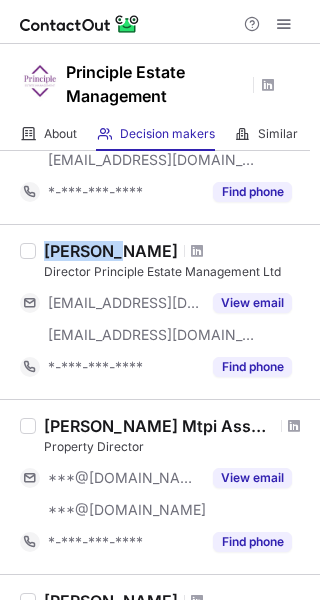 click on "Stephen Richards" at bounding box center [111, 251] 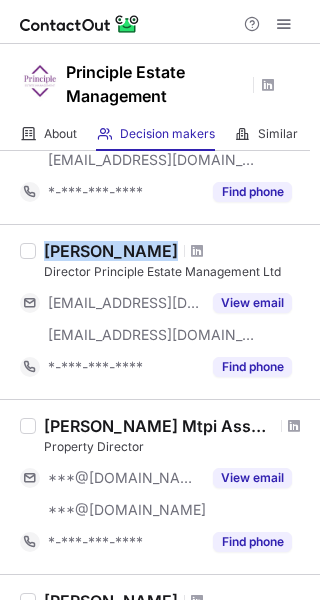 click on "Stephen Richards" at bounding box center (111, 251) 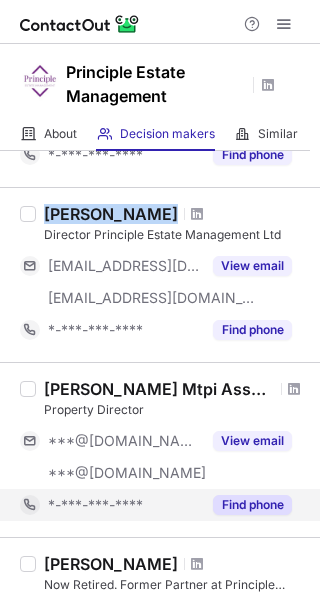 scroll, scrollTop: 400, scrollLeft: 0, axis: vertical 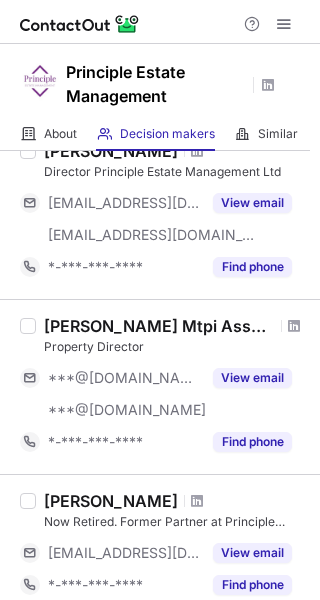 click on "Polly Dyer Mtpi Assocrics" at bounding box center [159, 326] 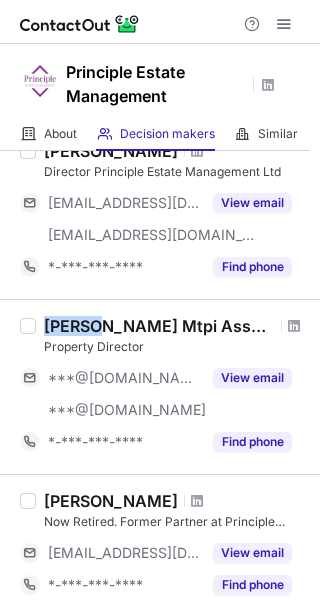click on "Polly Dyer Mtpi Assocrics" at bounding box center (159, 326) 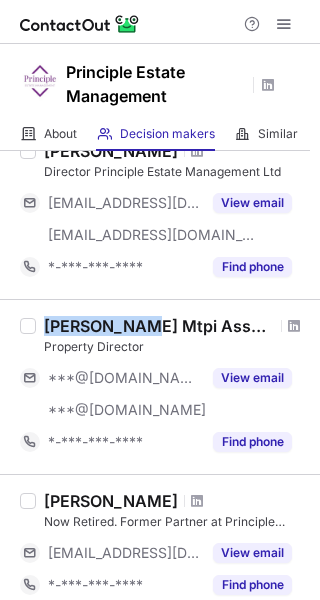 copy on "Polly Dyer" 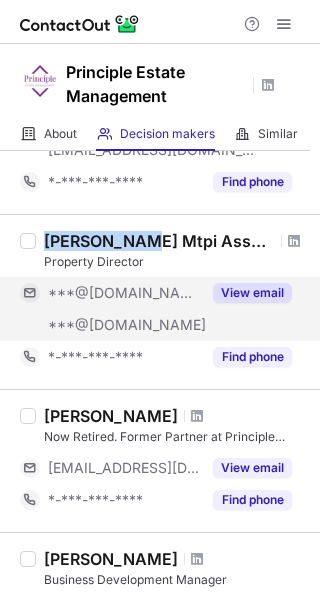 scroll, scrollTop: 600, scrollLeft: 0, axis: vertical 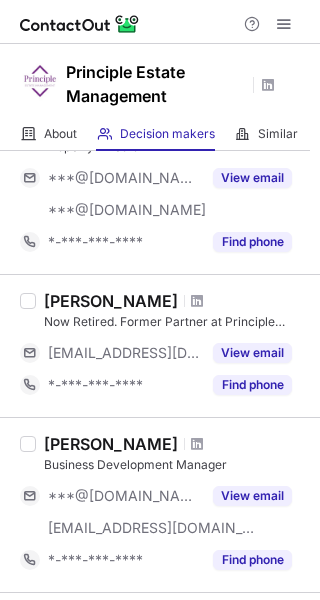 click on "Bob Simonds" at bounding box center [111, 301] 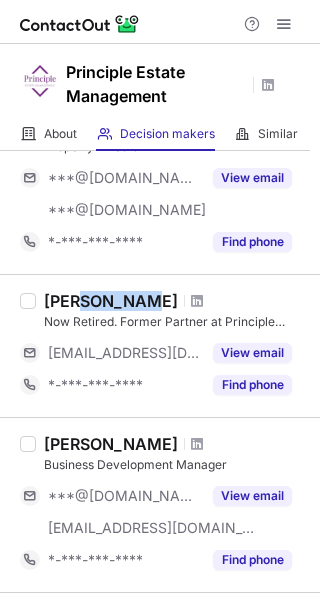 click on "Bob Simonds" at bounding box center [111, 301] 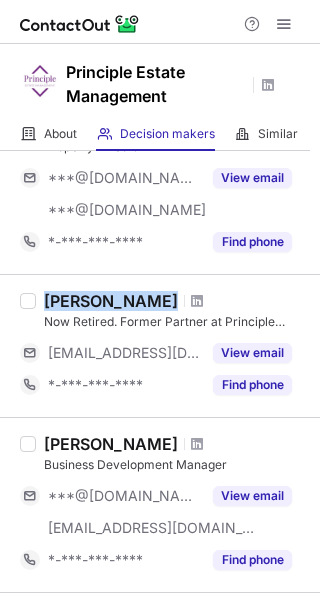 click on "Bob Simonds" at bounding box center [111, 301] 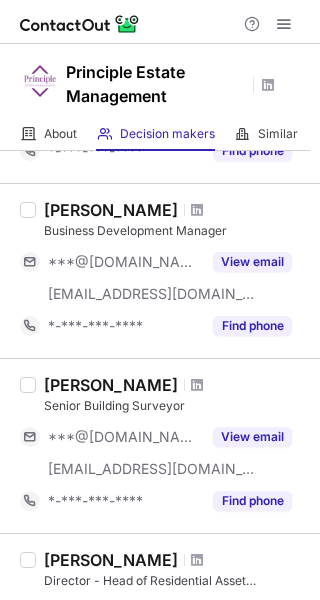 scroll, scrollTop: 800, scrollLeft: 0, axis: vertical 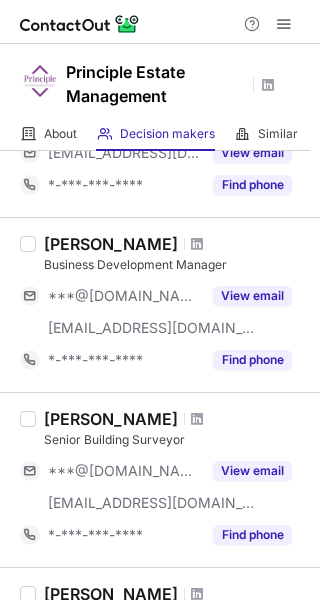 click on "James Neale" at bounding box center (111, 244) 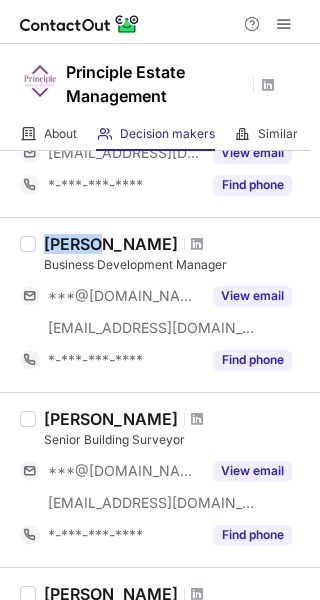 click on "James Neale" at bounding box center [111, 244] 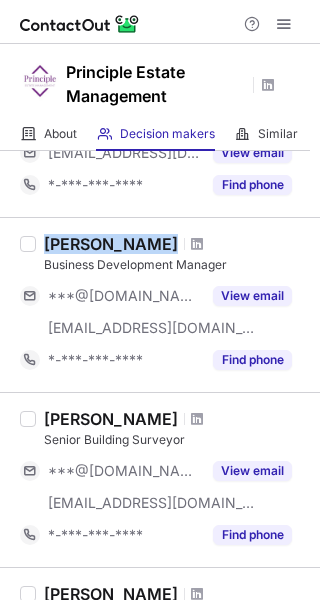 click on "James Neale" at bounding box center [111, 244] 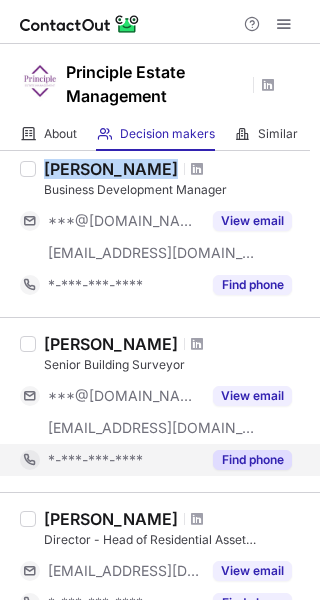 scroll, scrollTop: 1000, scrollLeft: 0, axis: vertical 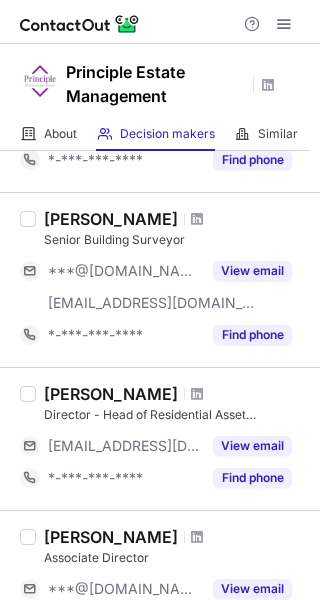 click on "Richard Coles" at bounding box center [111, 219] 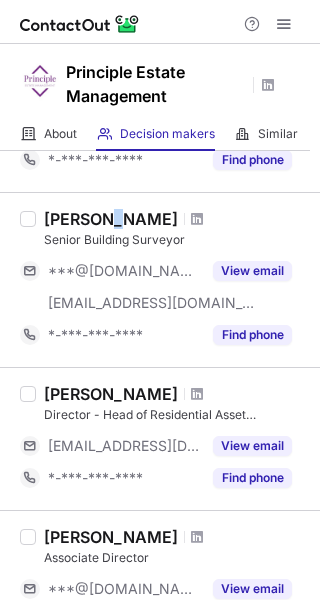 click on "Richard Coles" at bounding box center [111, 219] 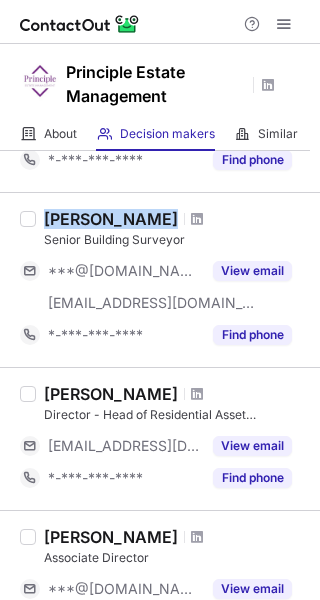 click on "Richard Coles" at bounding box center [111, 219] 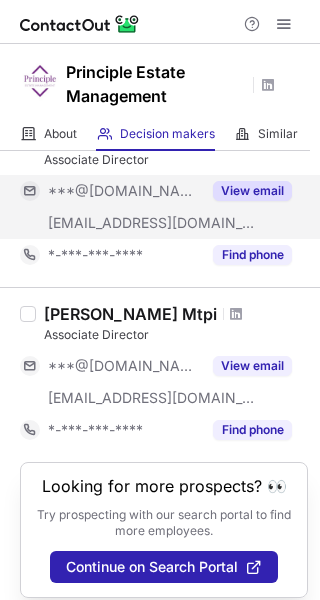scroll, scrollTop: 1400, scrollLeft: 0, axis: vertical 